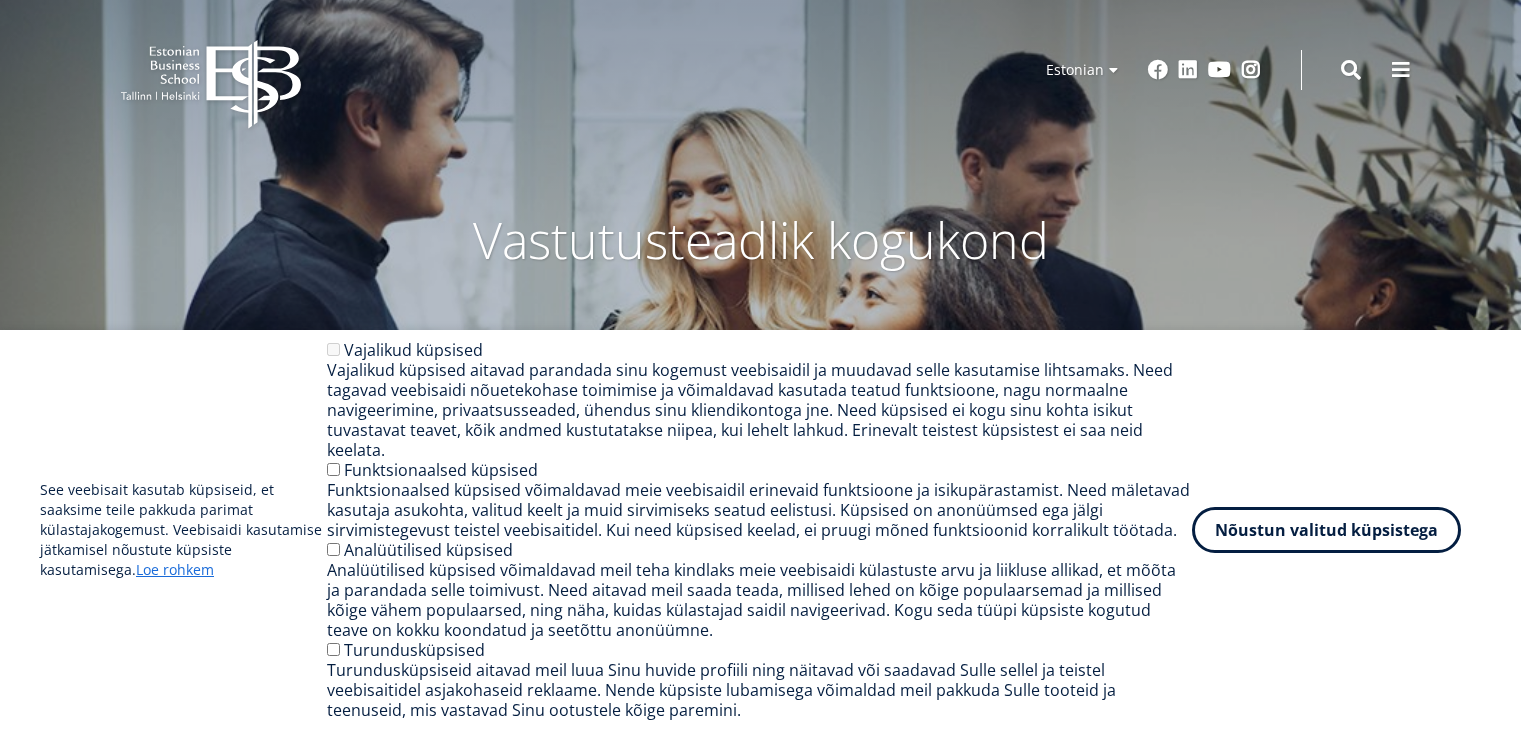 scroll, scrollTop: 0, scrollLeft: 0, axis: both 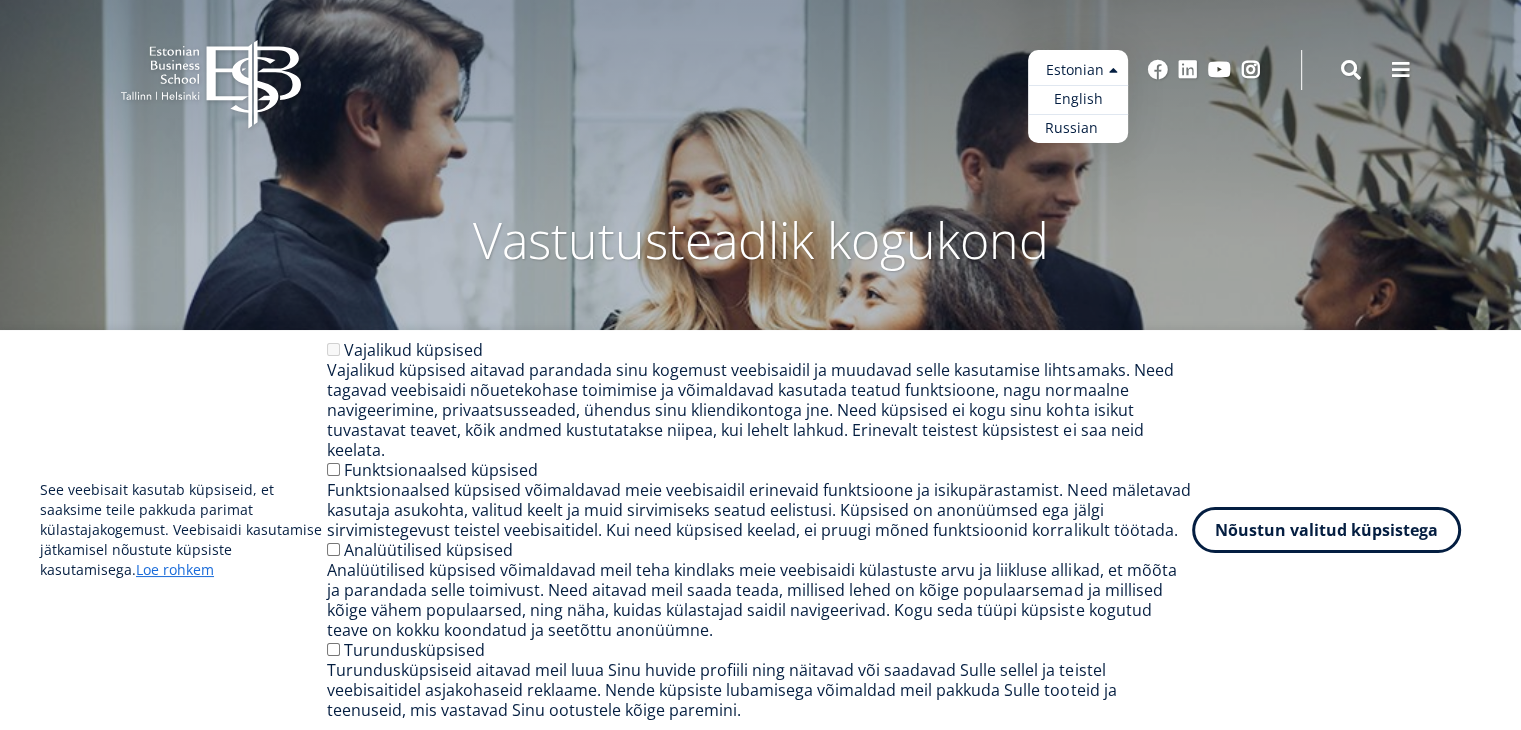 click on "Russian" at bounding box center [1078, 128] 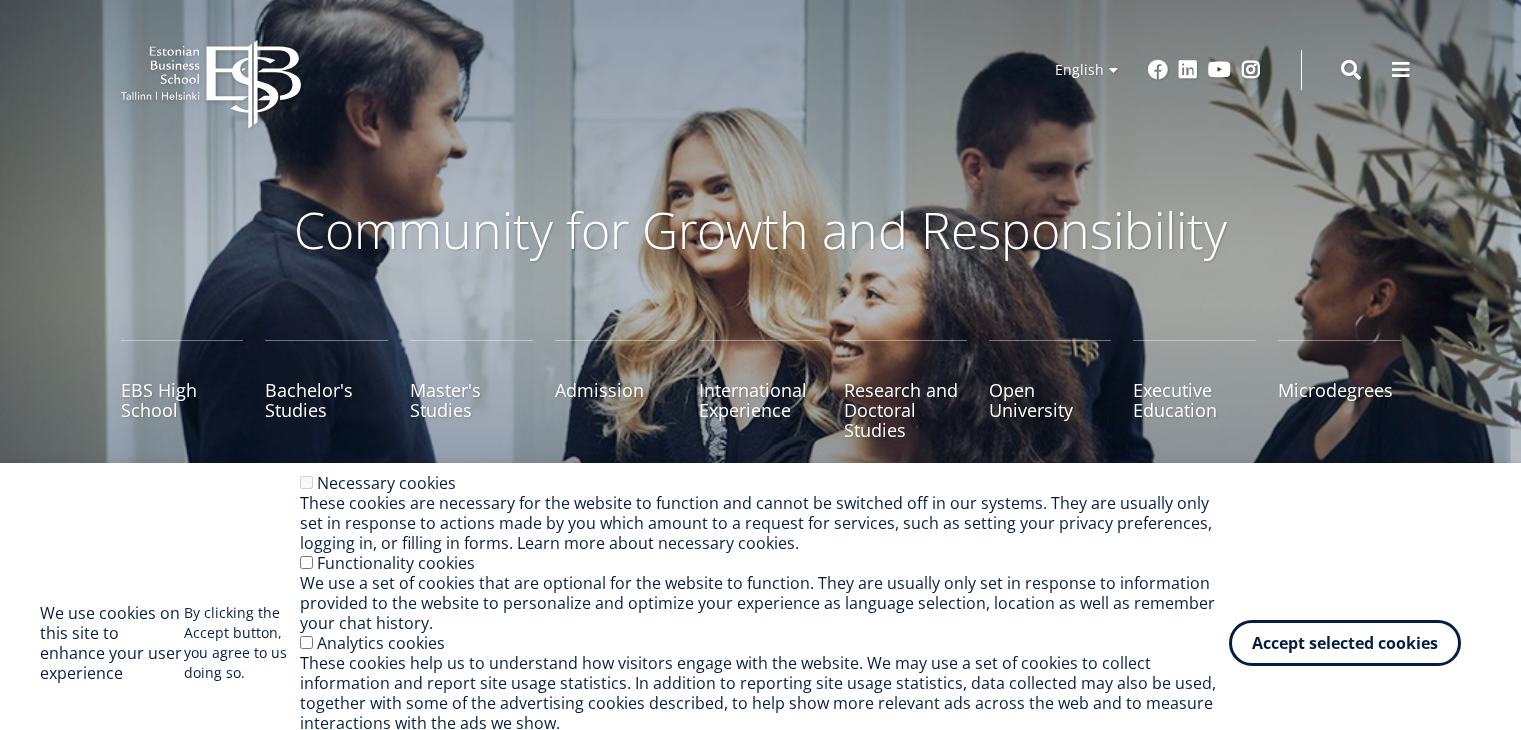 scroll, scrollTop: 0, scrollLeft: 0, axis: both 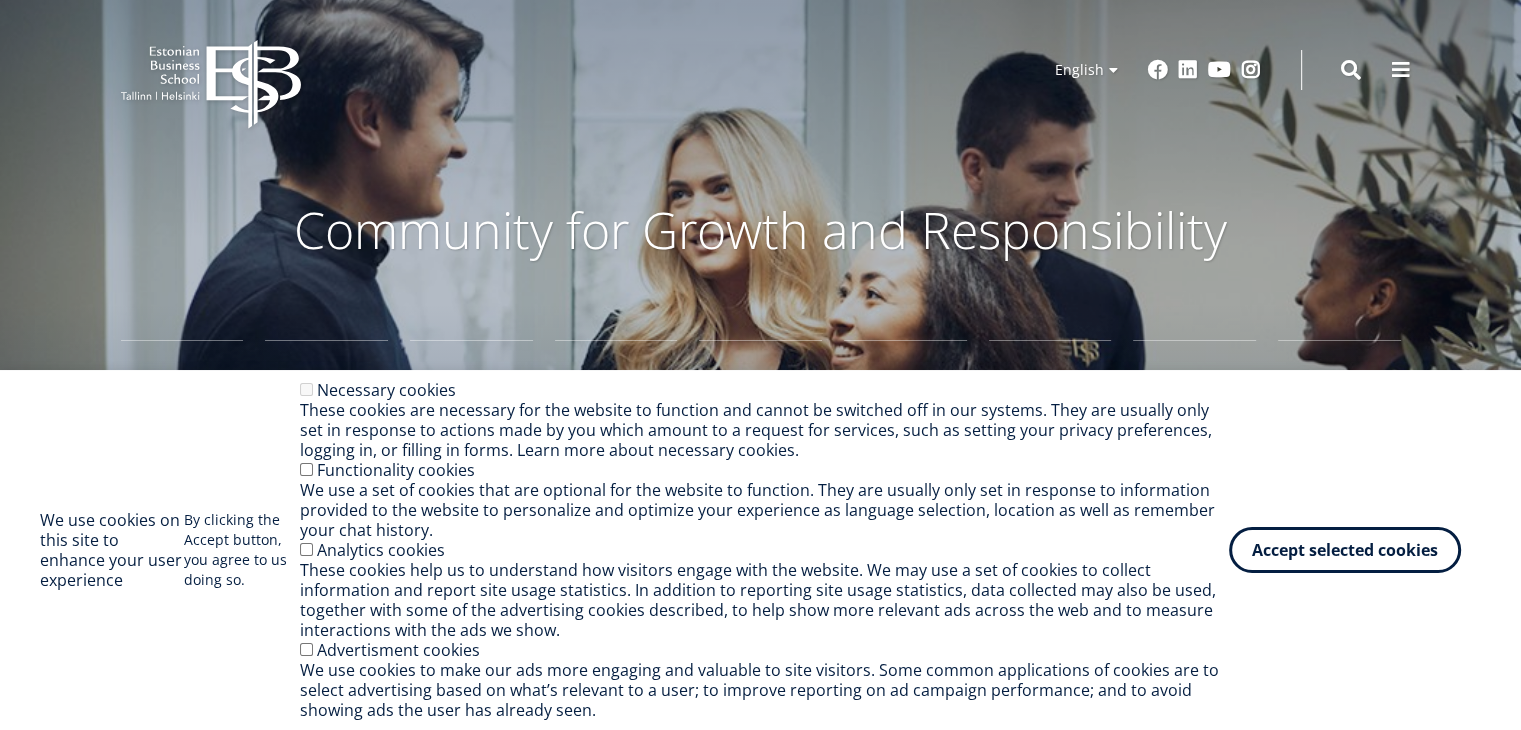 click on "EBS Logo
Created with Sketch.
Kasutaja konto menüü
Log in
Estonian Estonian English        Russian
English Estonian English        Russian
Social Links
Facebook
Linkedin
Youtube
Instagram" at bounding box center (760, 70) 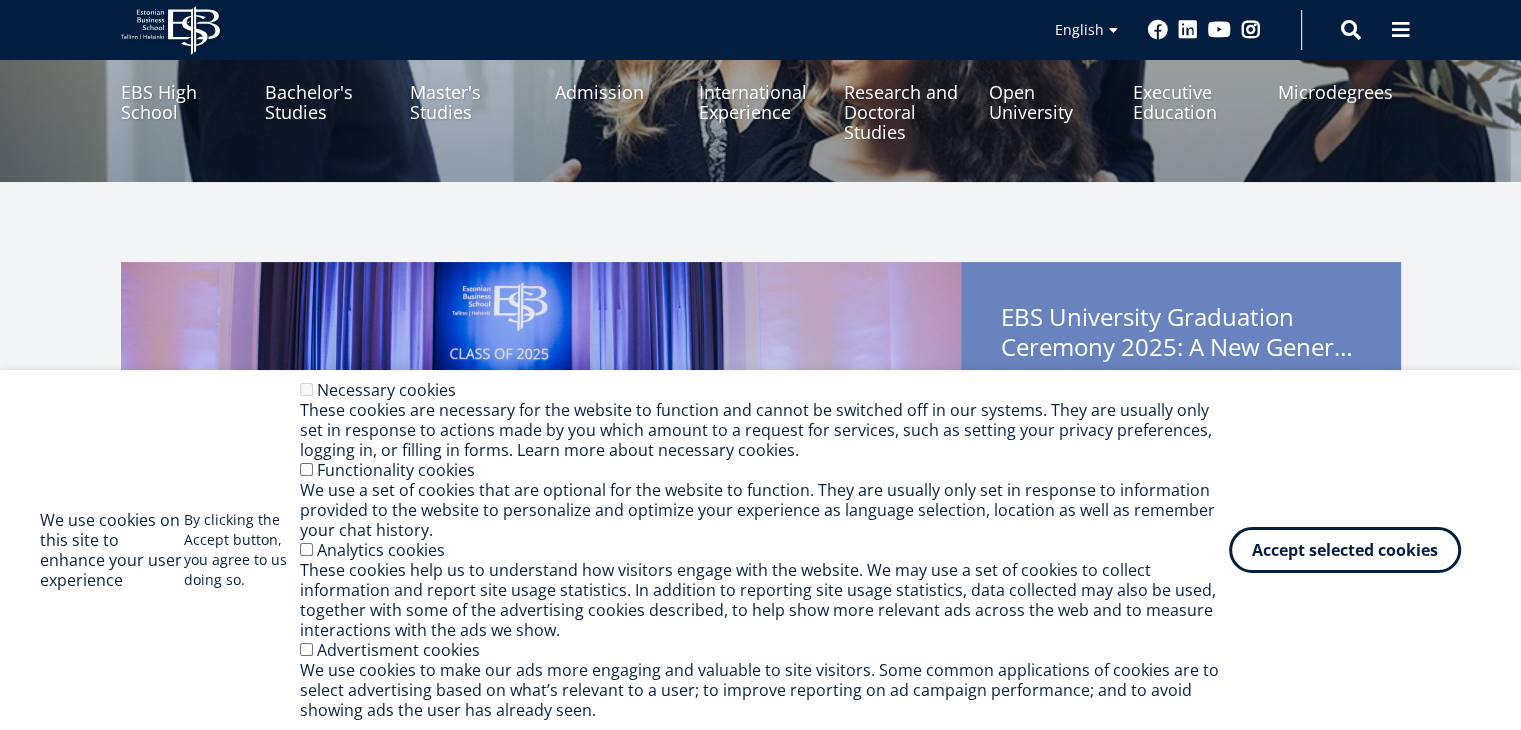 scroll, scrollTop: 300, scrollLeft: 0, axis: vertical 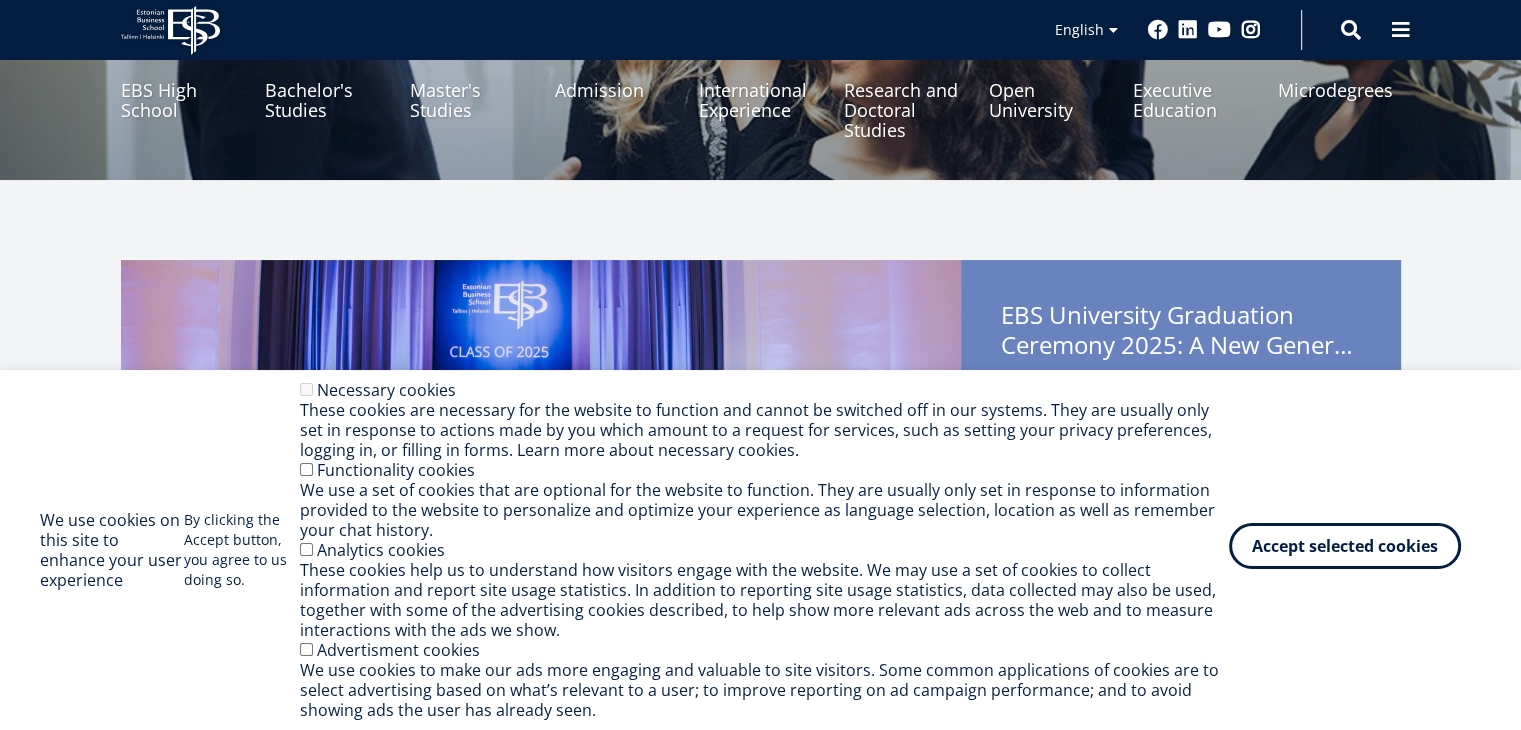 click on "Accept selected cookies" at bounding box center [1345, 546] 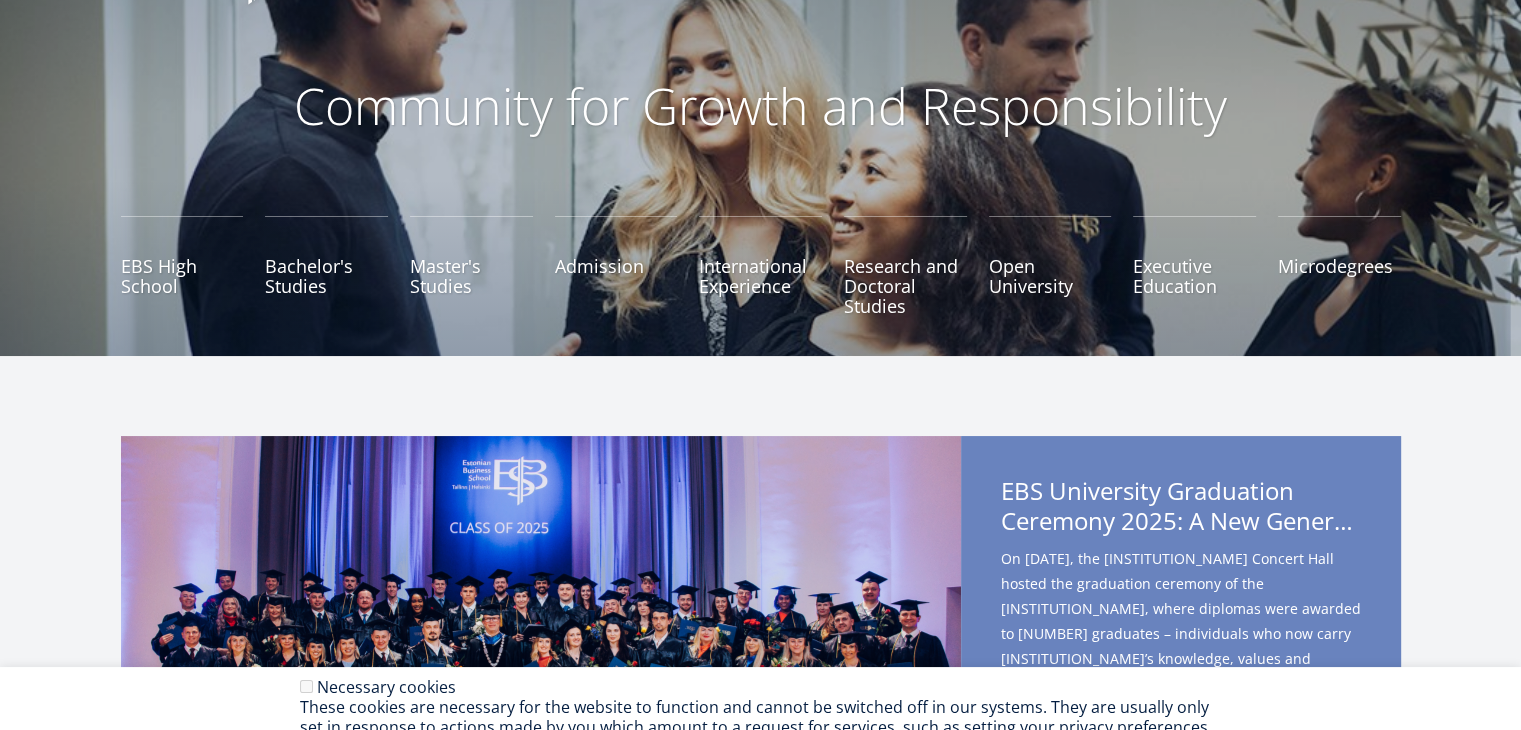 scroll, scrollTop: 0, scrollLeft: 0, axis: both 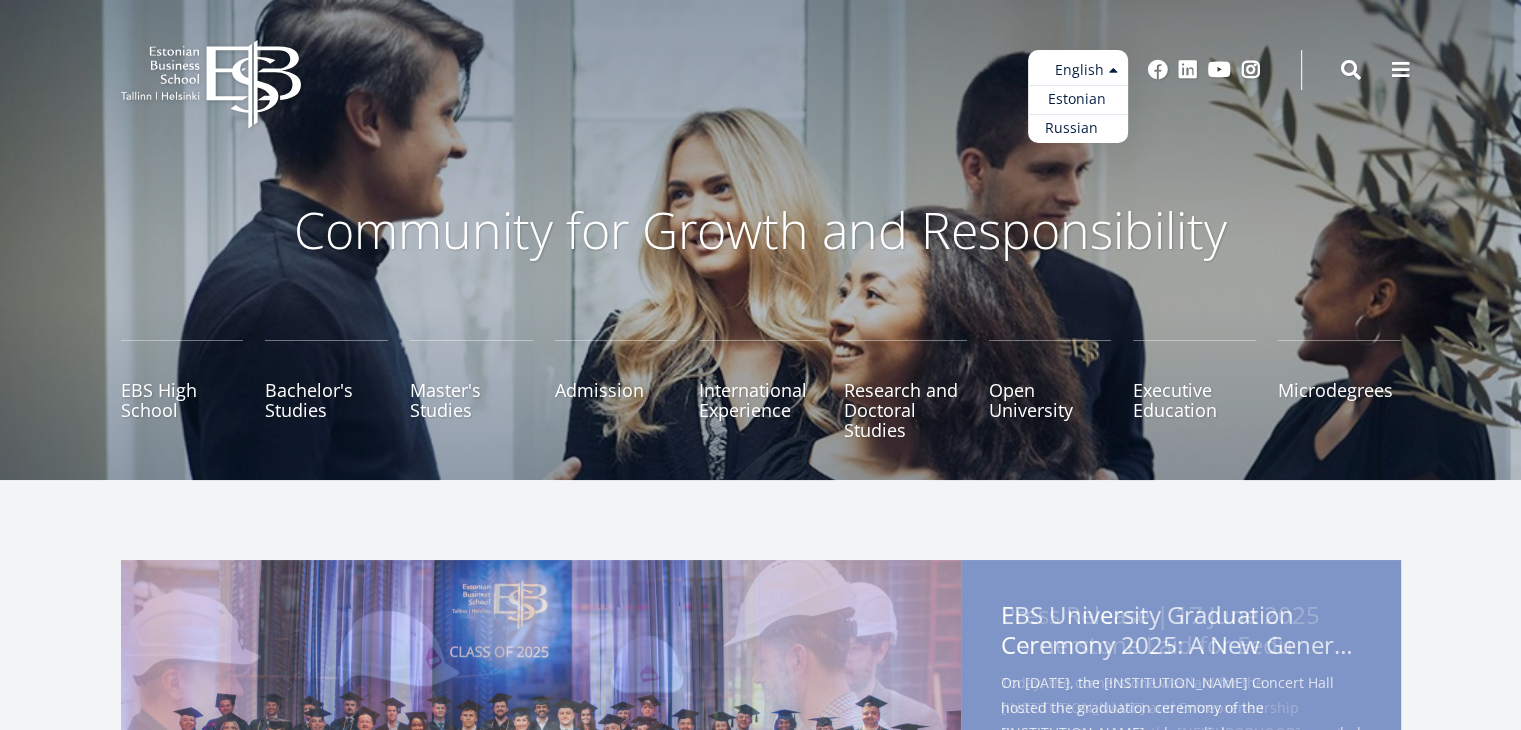 click on "Russian" at bounding box center (1078, 128) 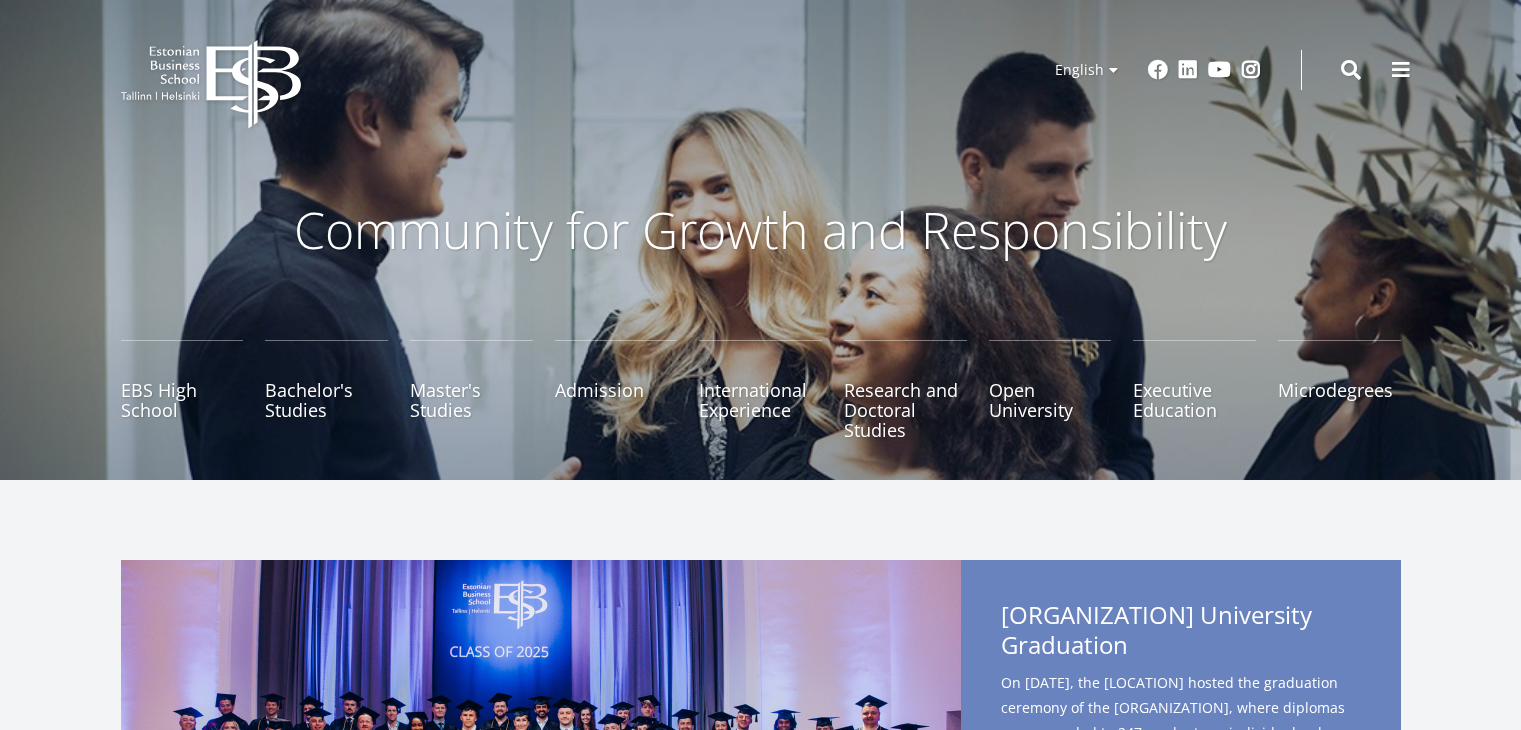 scroll, scrollTop: 0, scrollLeft: 0, axis: both 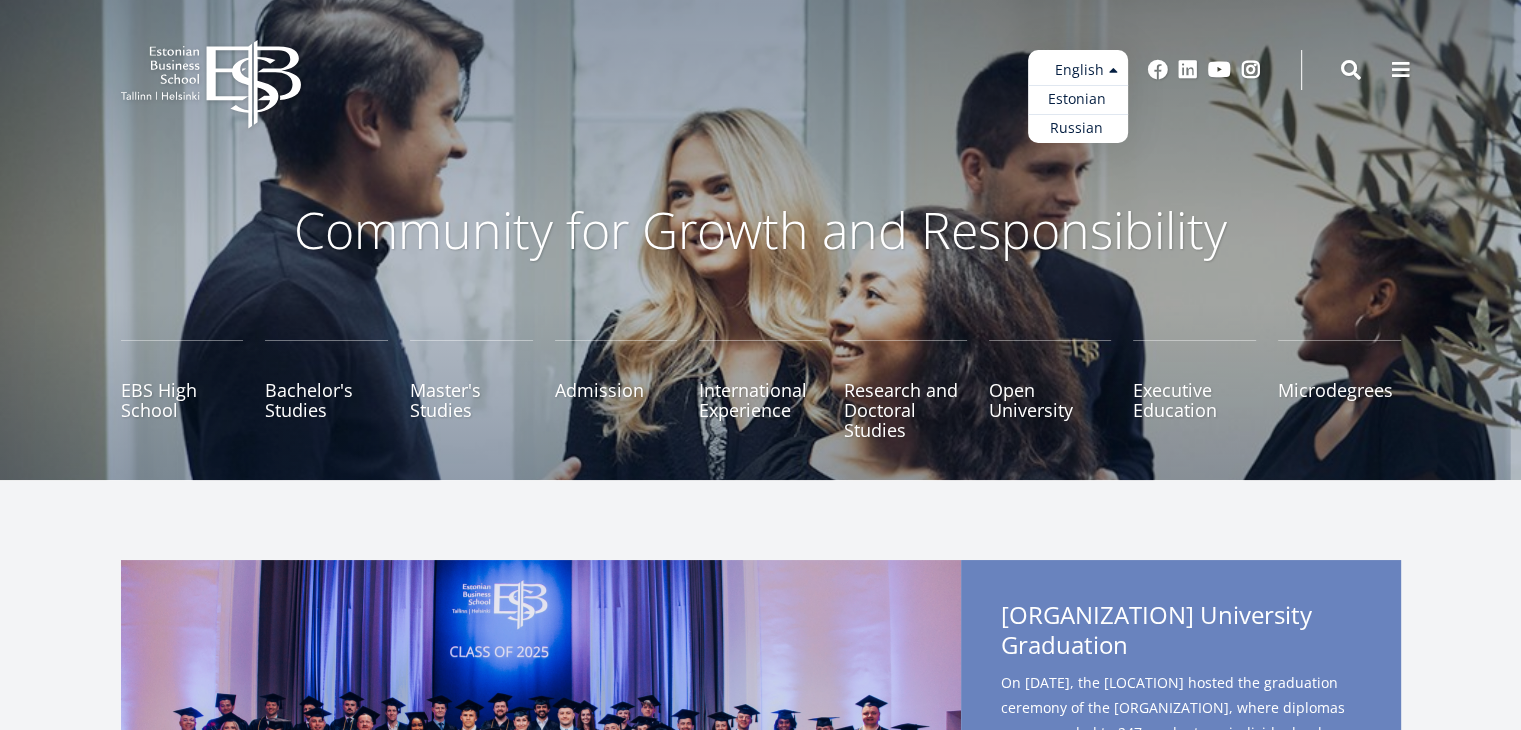 click on "Estonian English        Russian" at bounding box center (1078, 96) 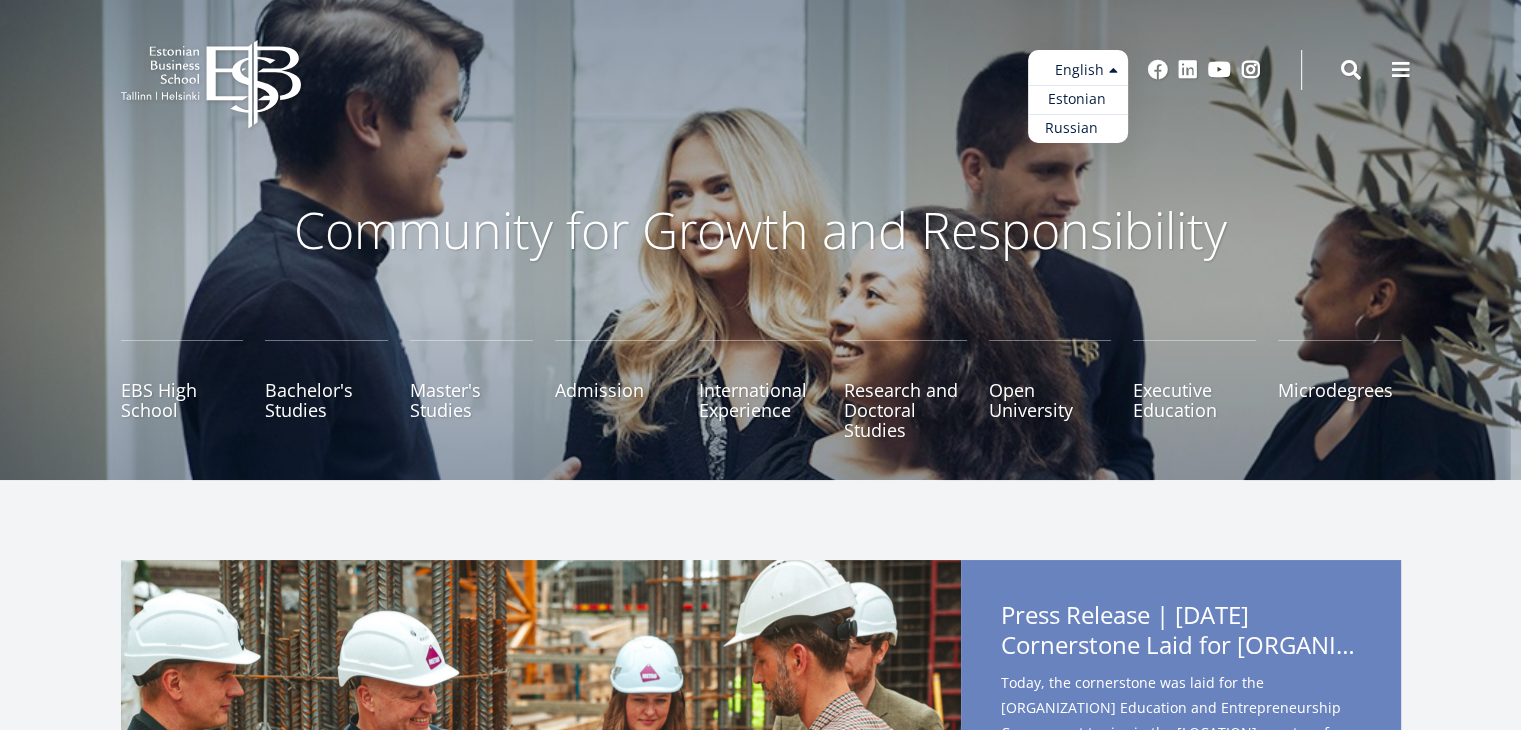 click on "Russian" at bounding box center [1078, 128] 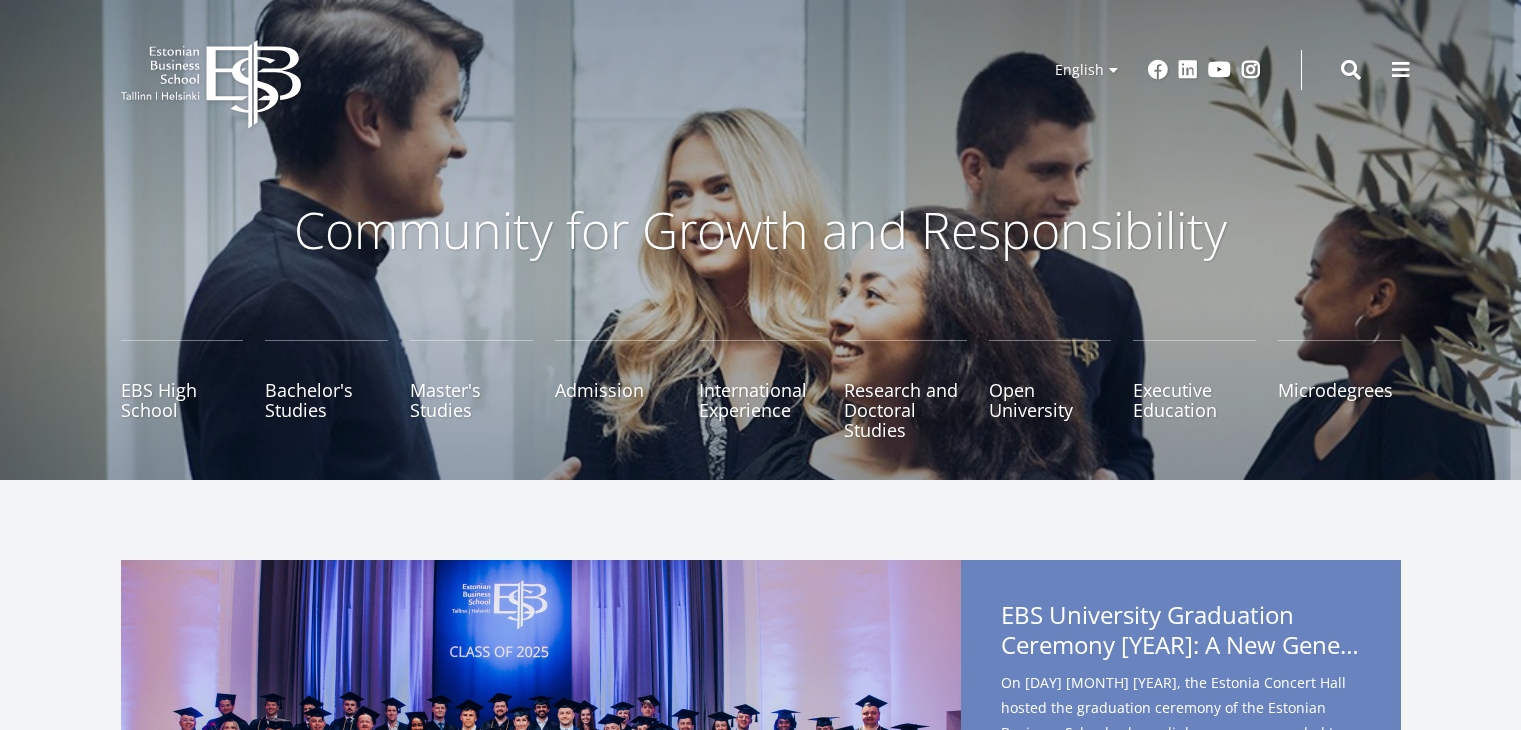 scroll, scrollTop: 0, scrollLeft: 0, axis: both 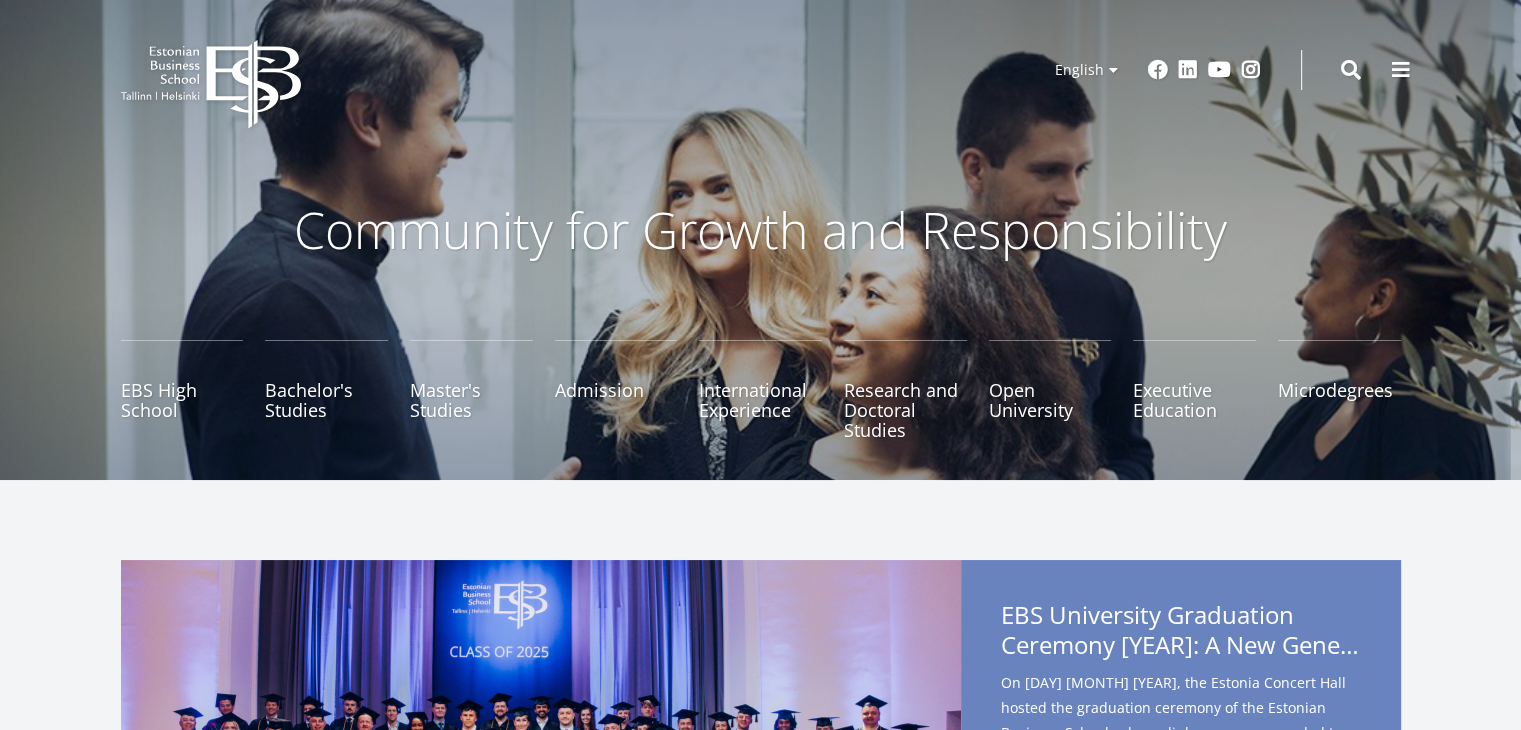 click on "EBS Logo
Created with Sketch.
Kasutaja konto menüü
Log in
Estonian Estonian English        Russian
English Estonian English        Russian
Social Links
Facebook
Linkedin
Youtube
Instagram" at bounding box center [760, 70] 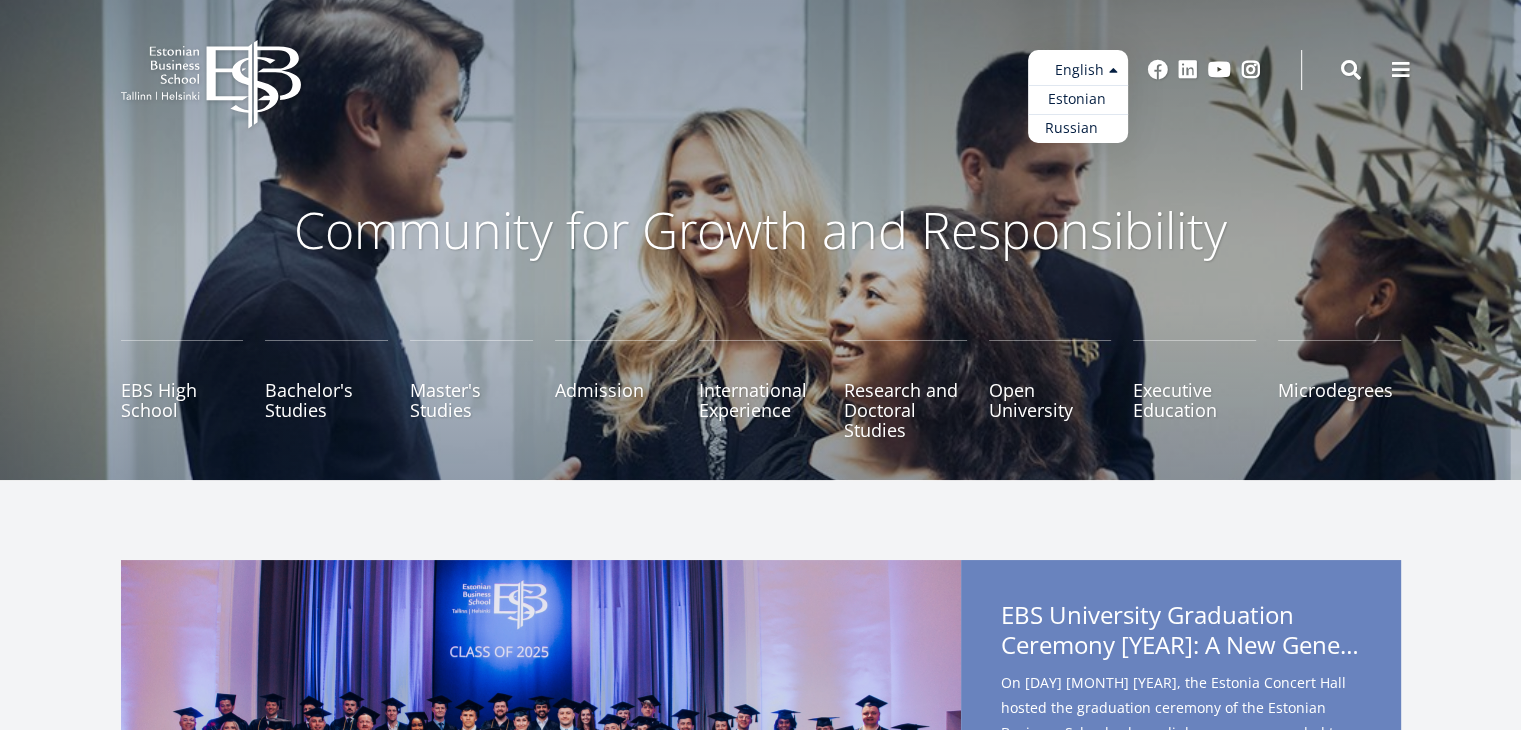 click on "Russian" at bounding box center (1078, 128) 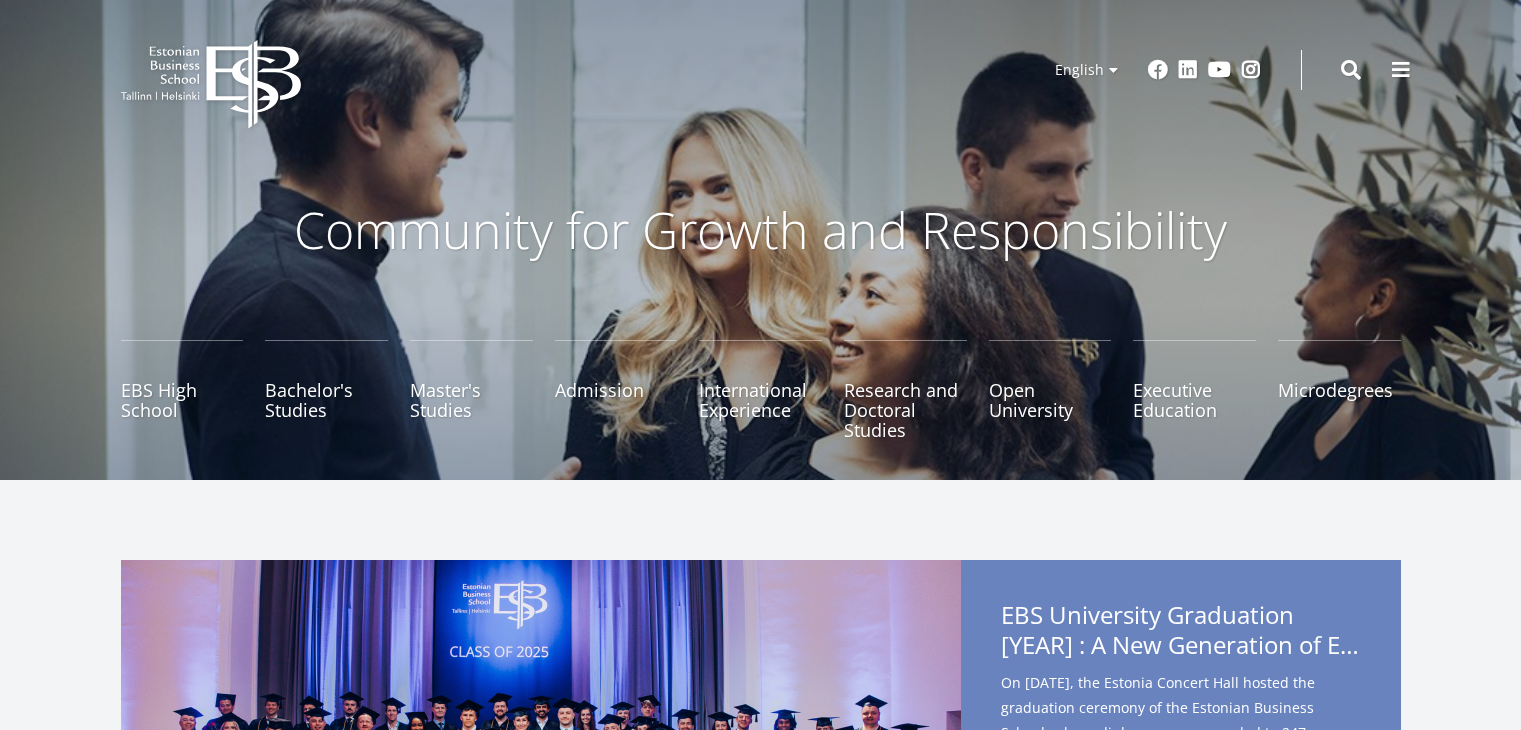 scroll, scrollTop: 0, scrollLeft: 0, axis: both 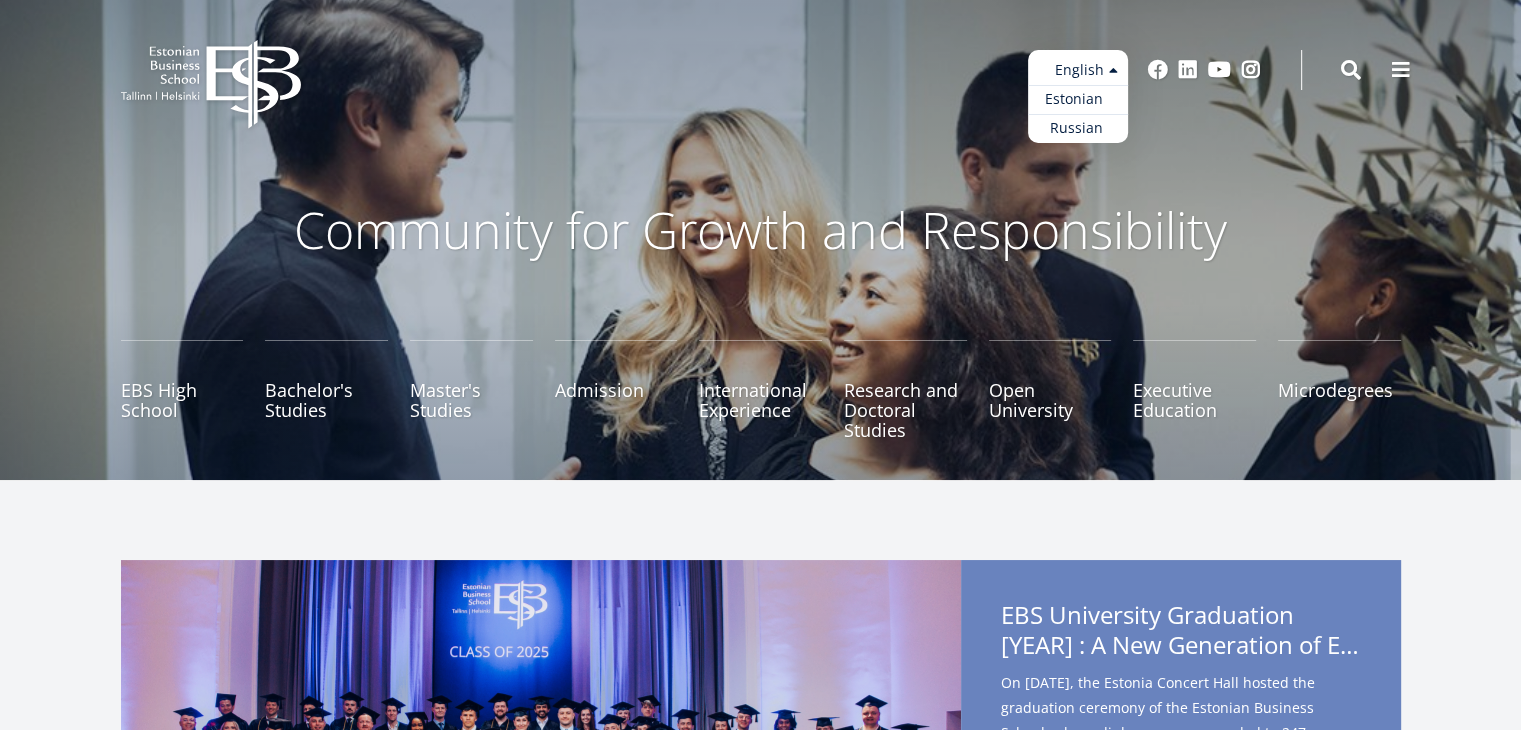 click on "Estonian" at bounding box center [1078, 99] 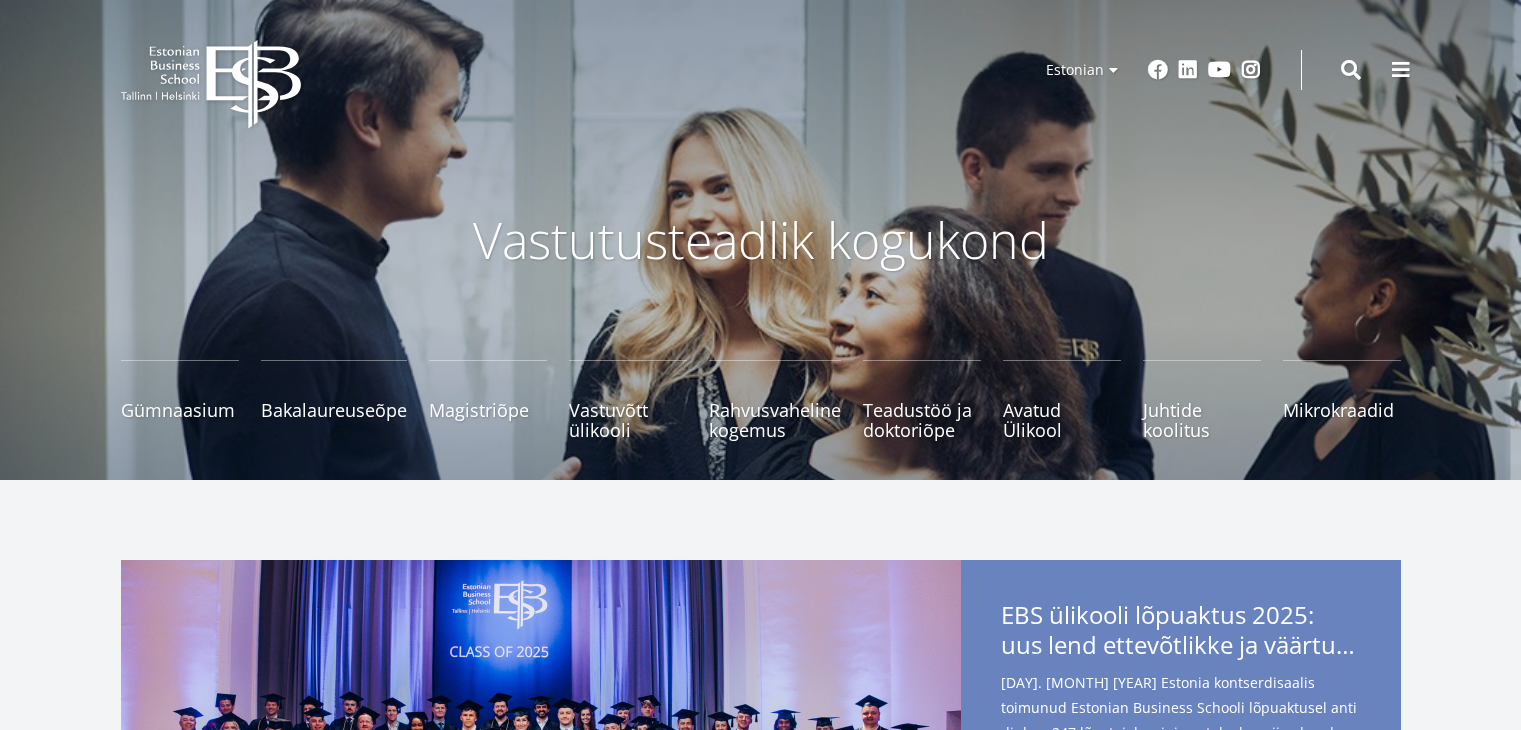scroll, scrollTop: 0, scrollLeft: 0, axis: both 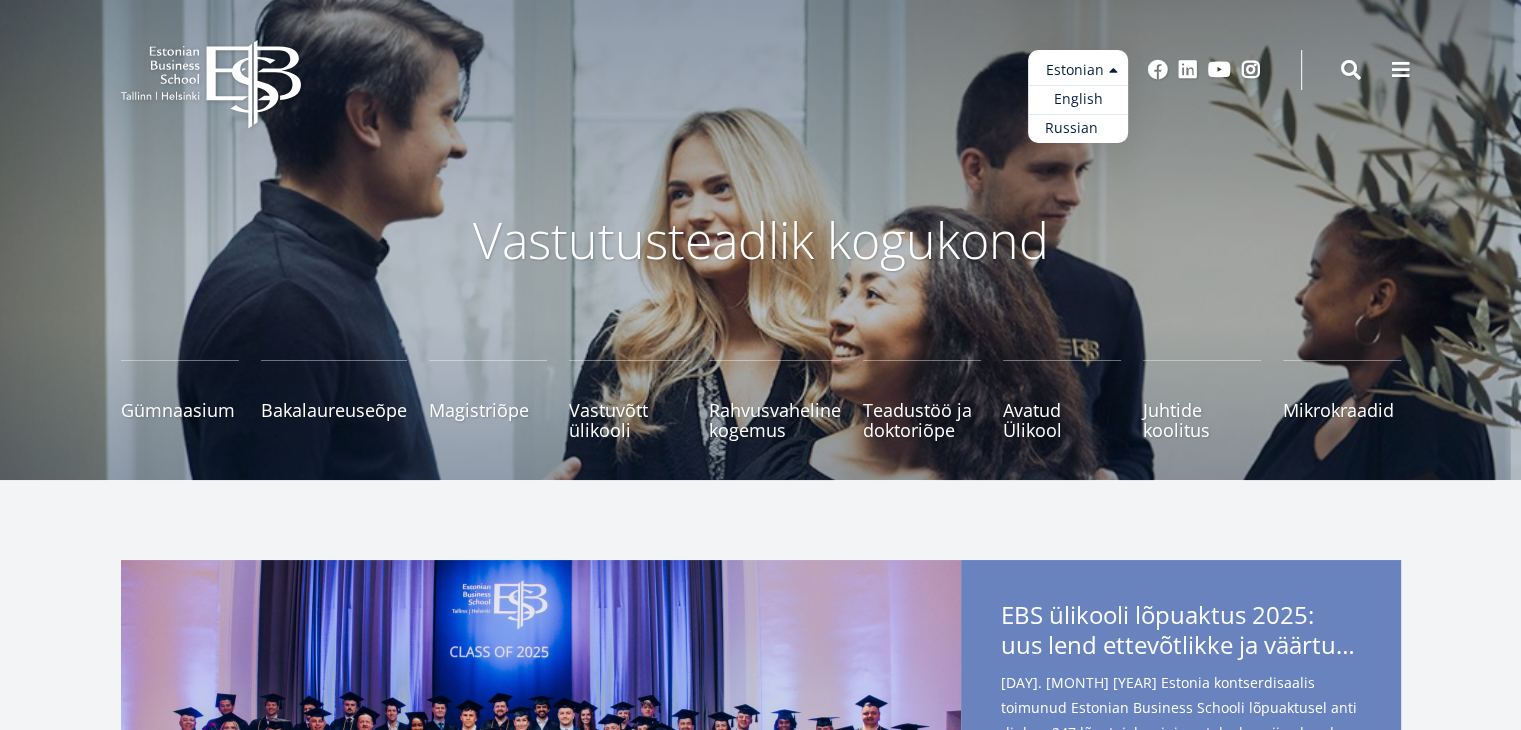 click on "Russian" at bounding box center (1078, 128) 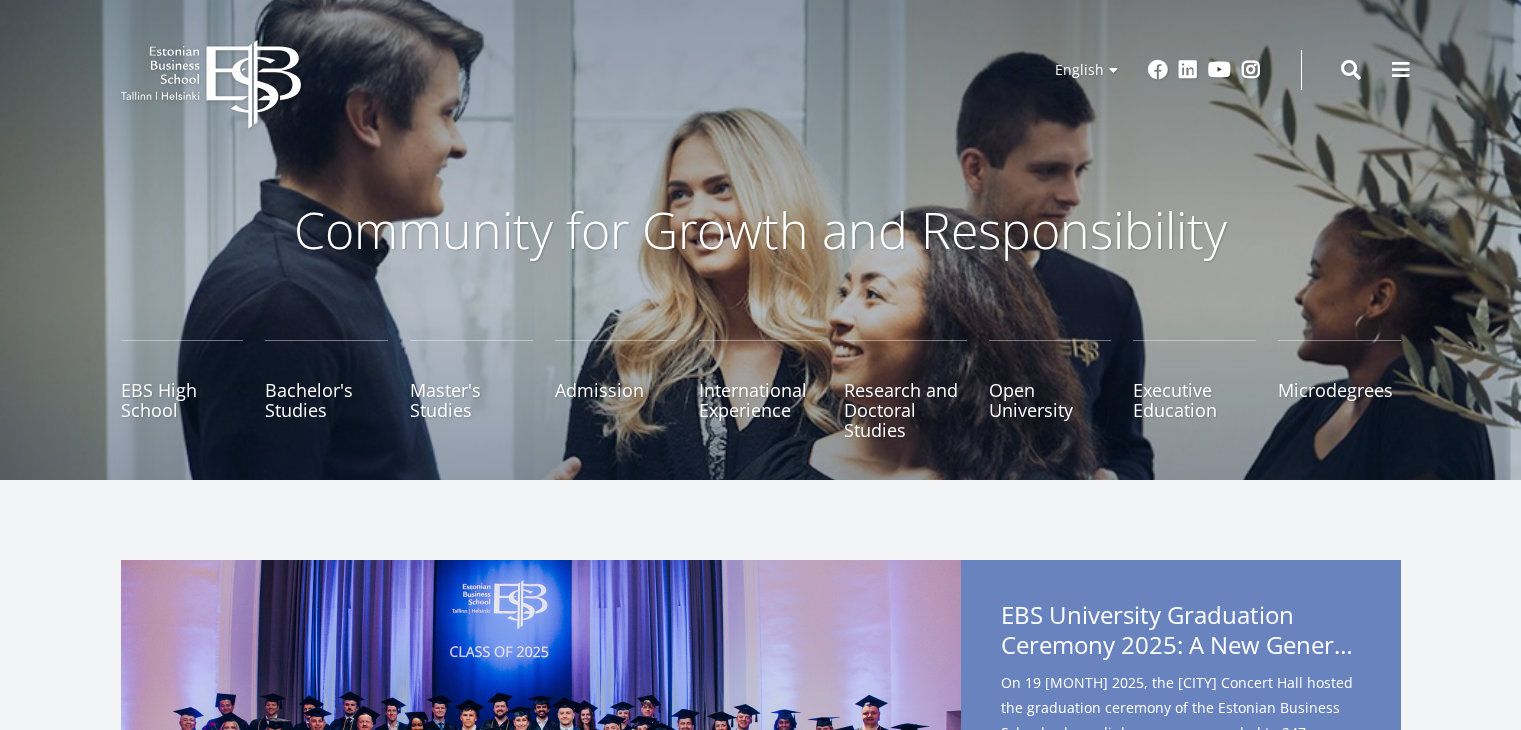 scroll, scrollTop: 0, scrollLeft: 0, axis: both 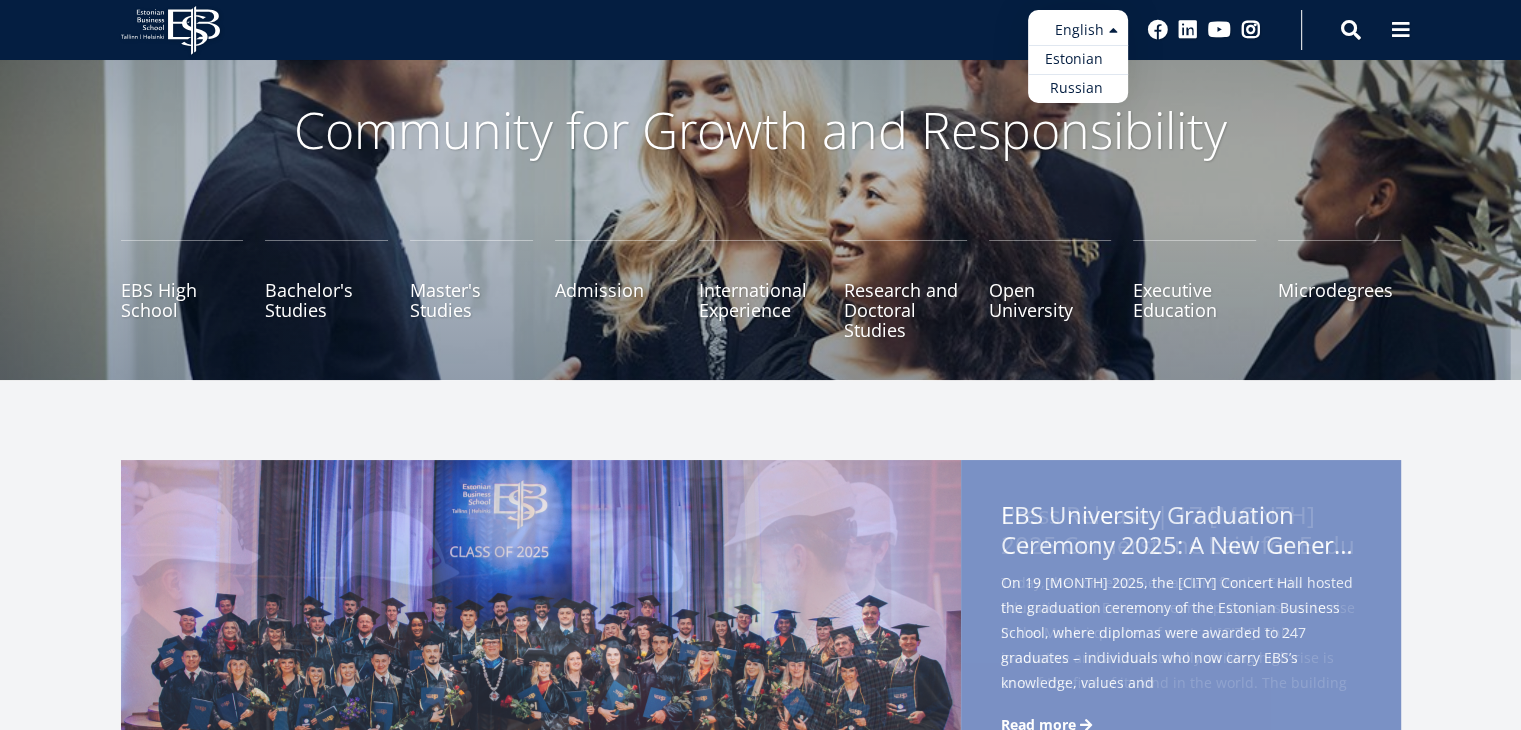 click on "Estonian" at bounding box center [1078, 59] 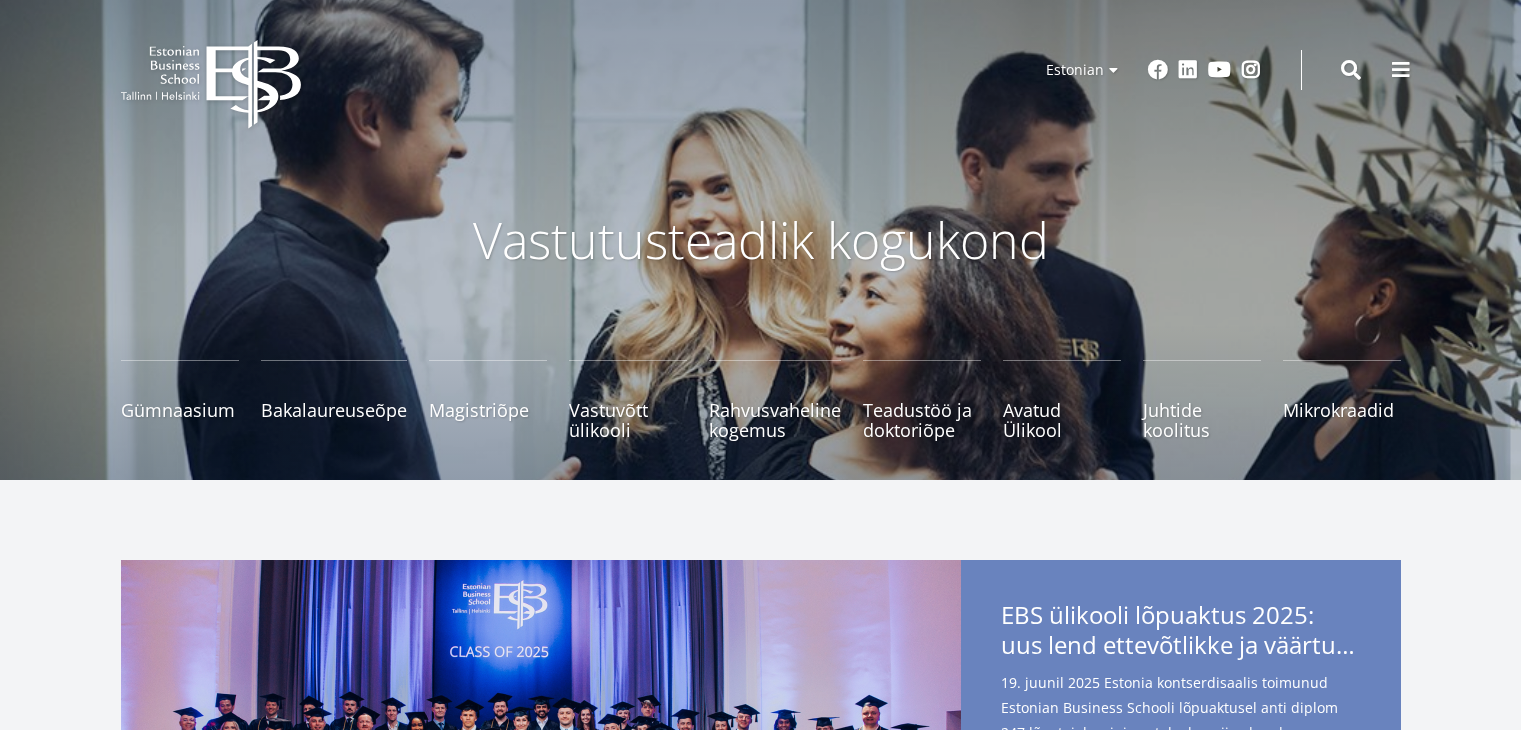 scroll, scrollTop: 0, scrollLeft: 0, axis: both 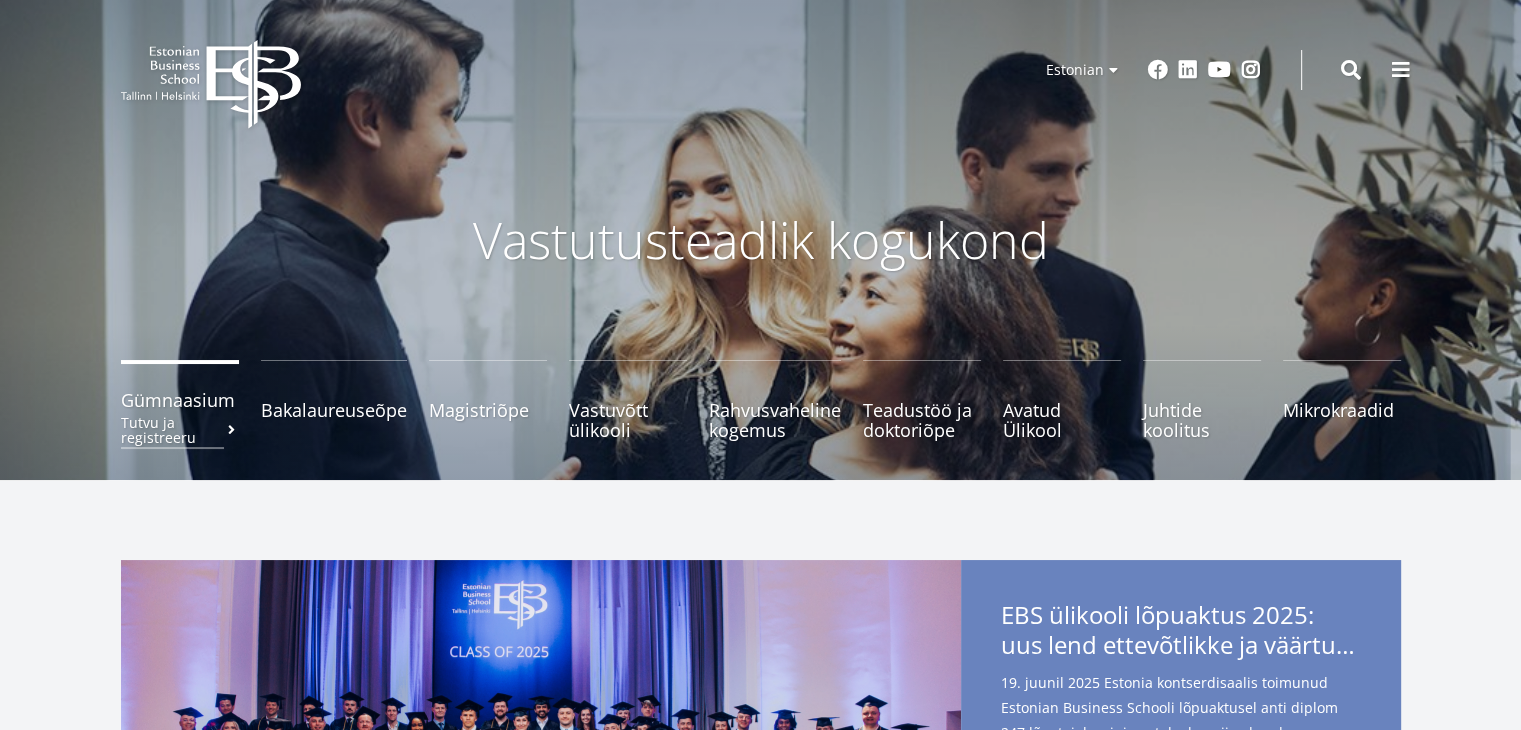 click on "Gümnaasium
Tutvu ja registreeru" at bounding box center [180, 400] 